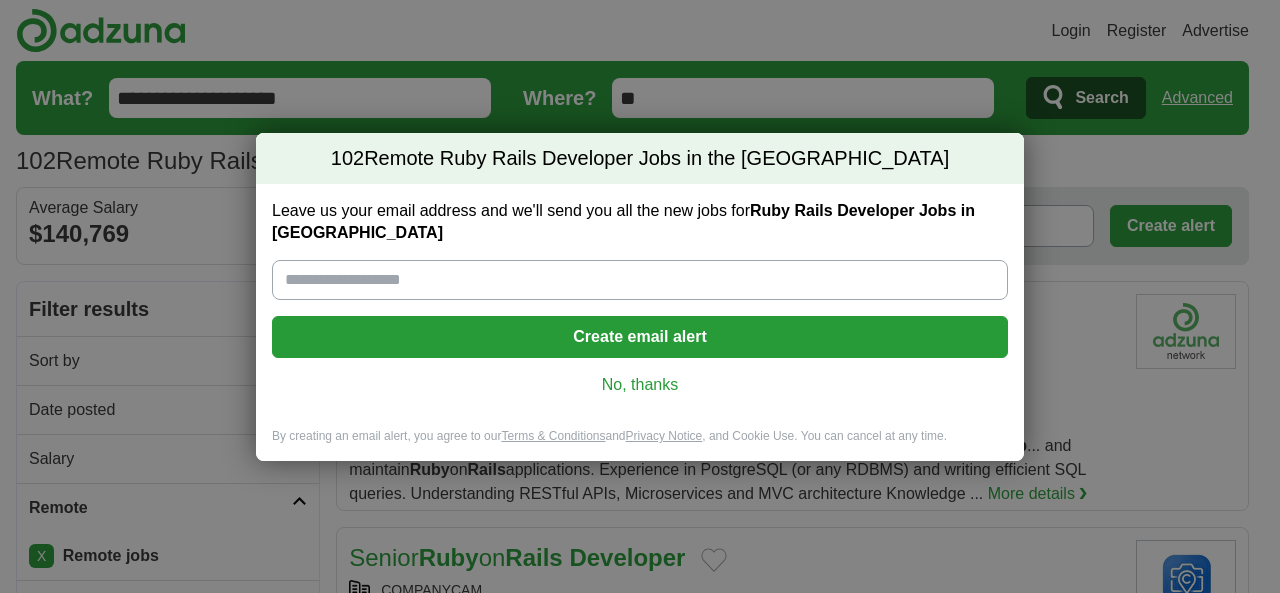 scroll, scrollTop: 0, scrollLeft: 0, axis: both 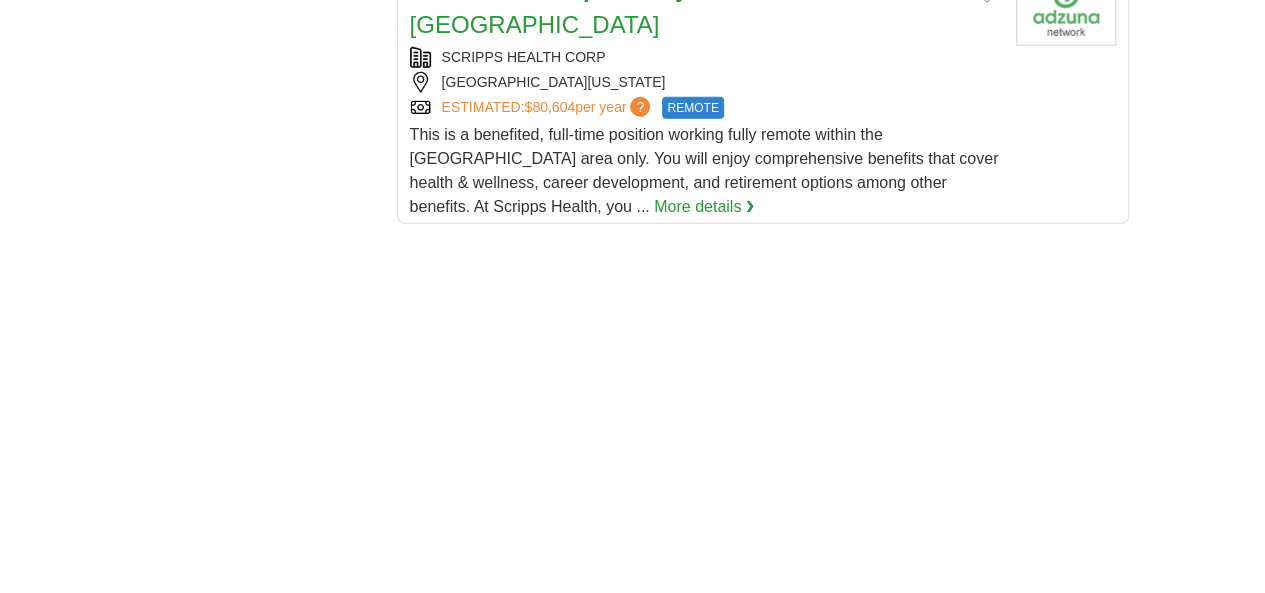 click on "2" at bounding box center [652, 982] 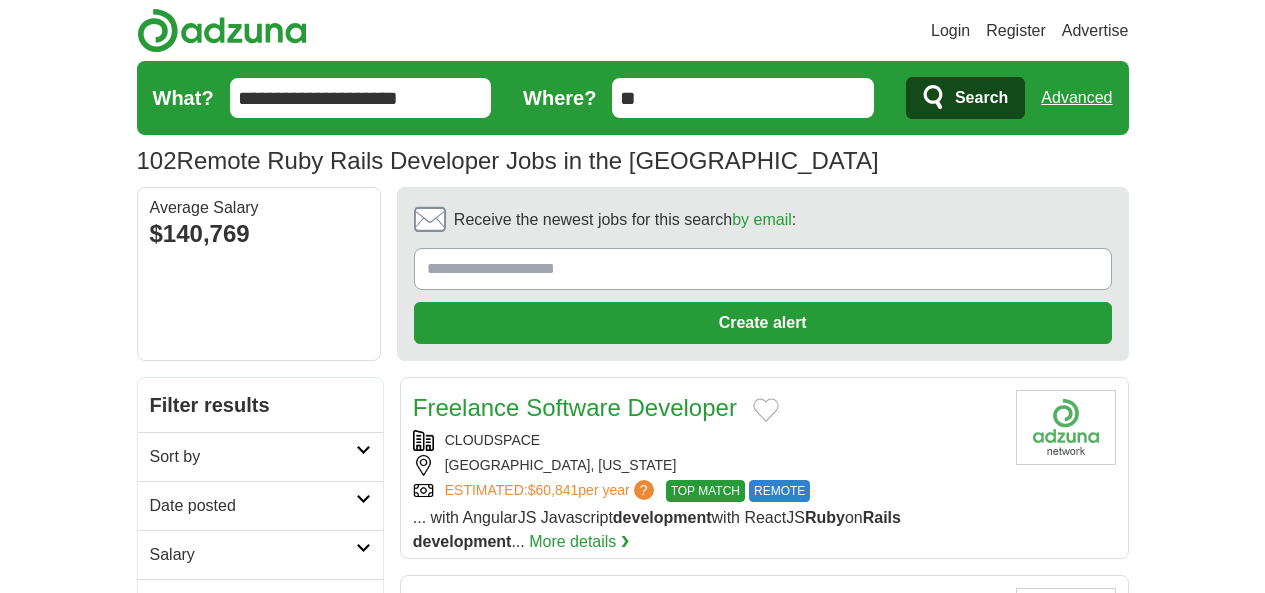 scroll, scrollTop: 400, scrollLeft: 0, axis: vertical 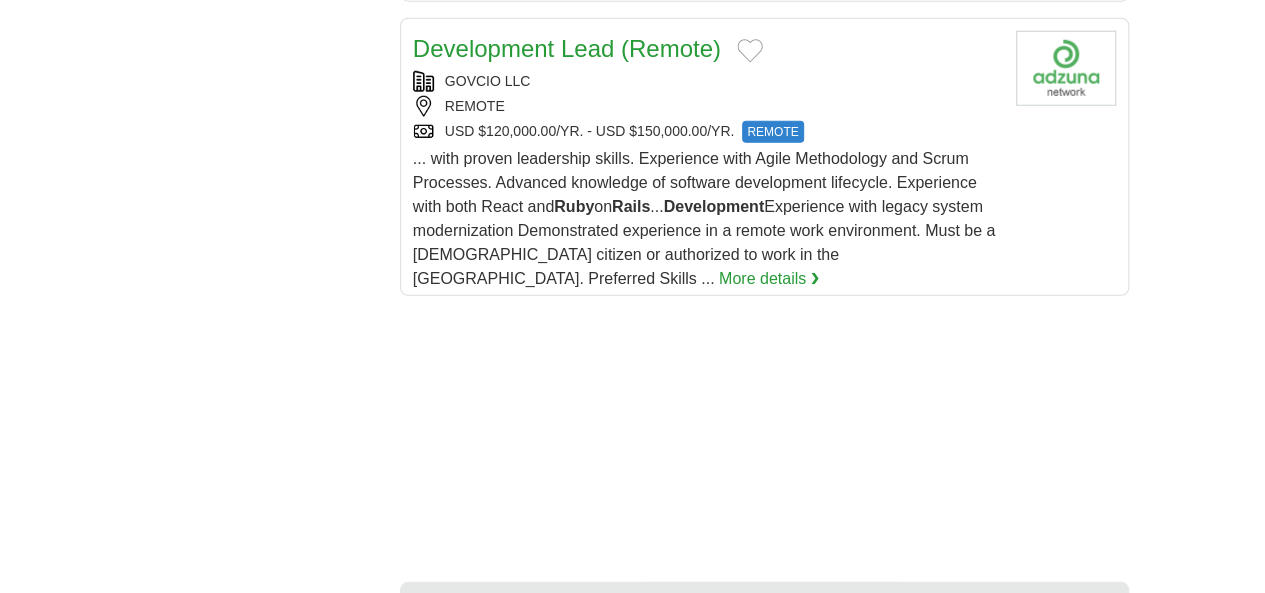 click on "3" at bounding box center [755, 822] 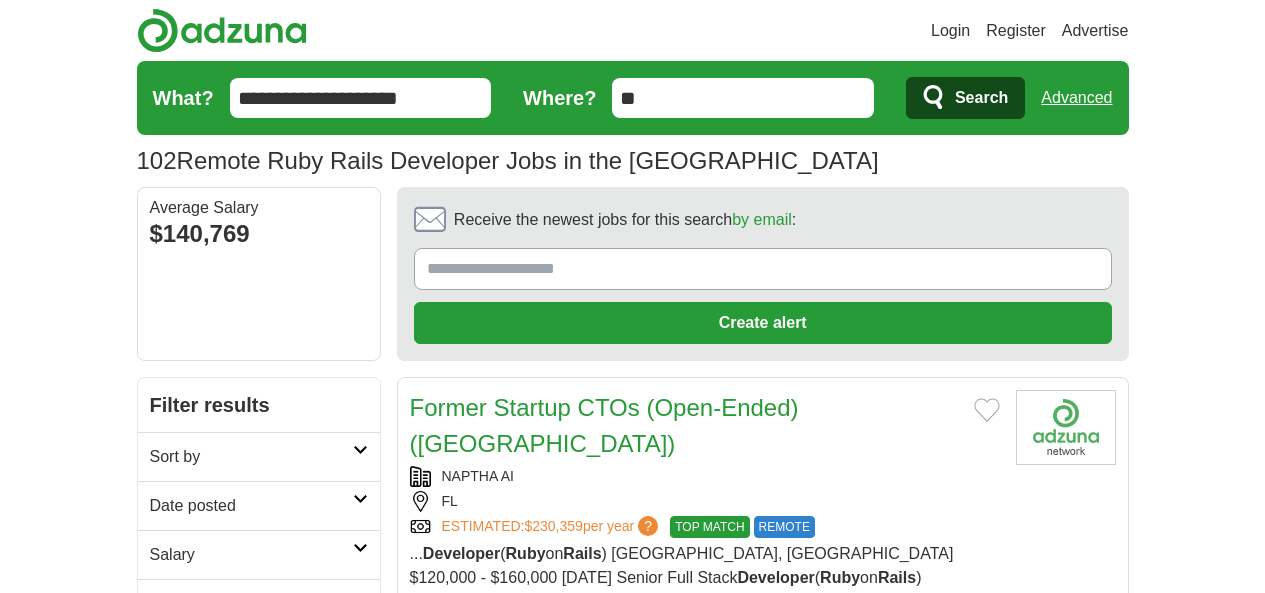 scroll, scrollTop: 0, scrollLeft: 0, axis: both 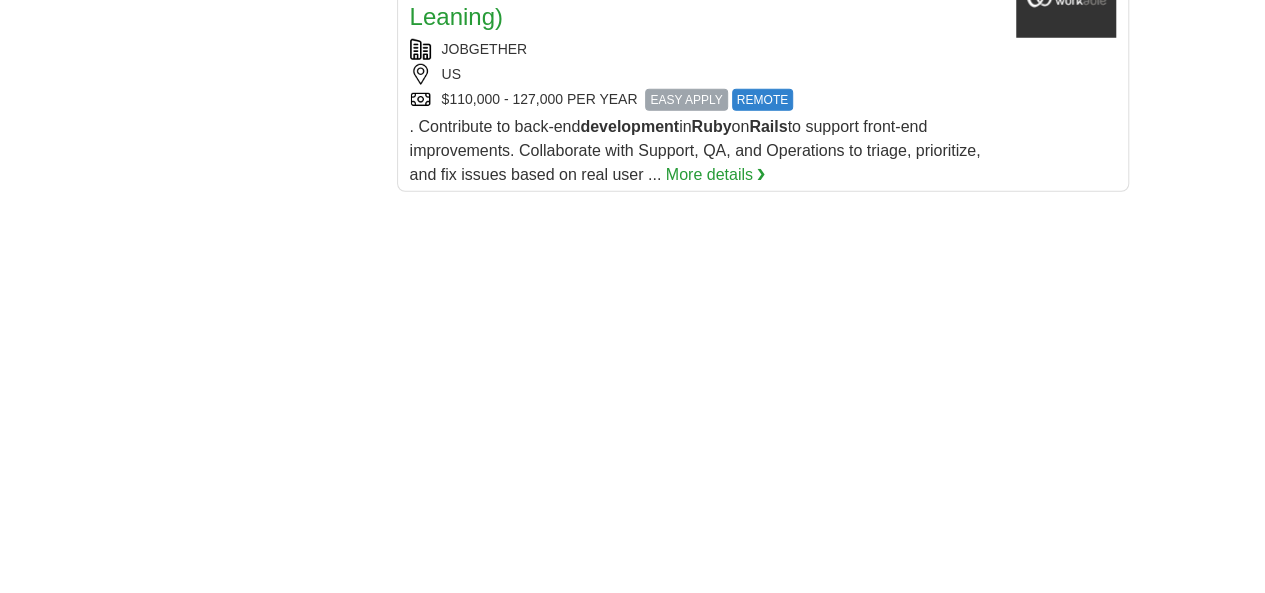 click on "4" at bounding box center (801, 924) 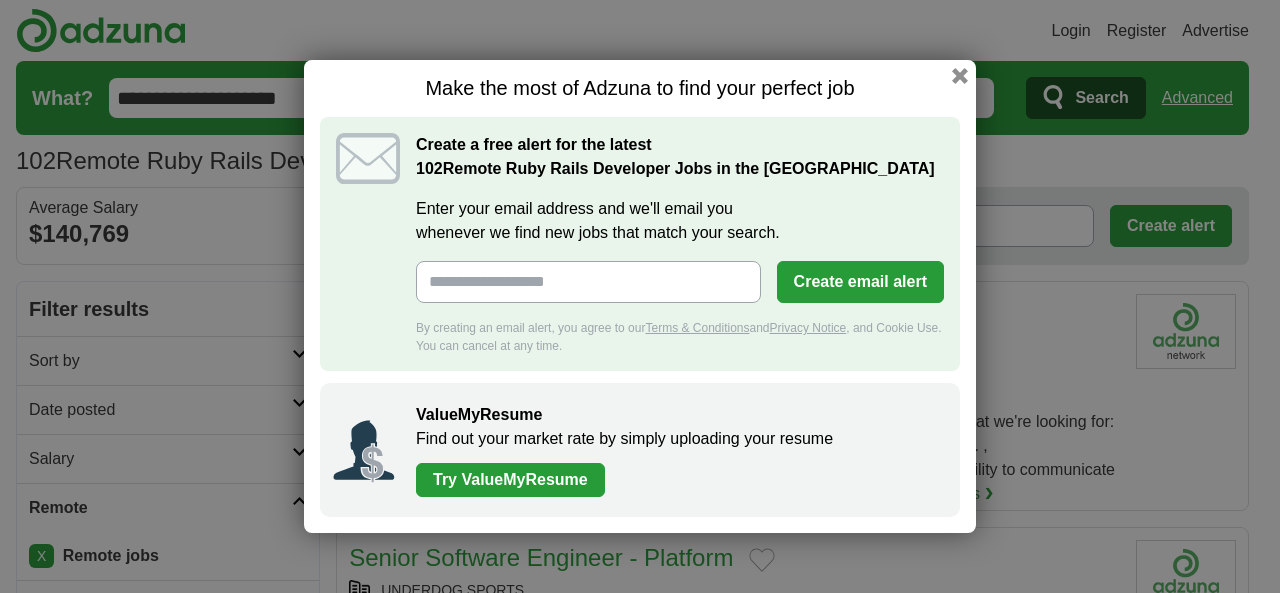 scroll, scrollTop: 0, scrollLeft: 0, axis: both 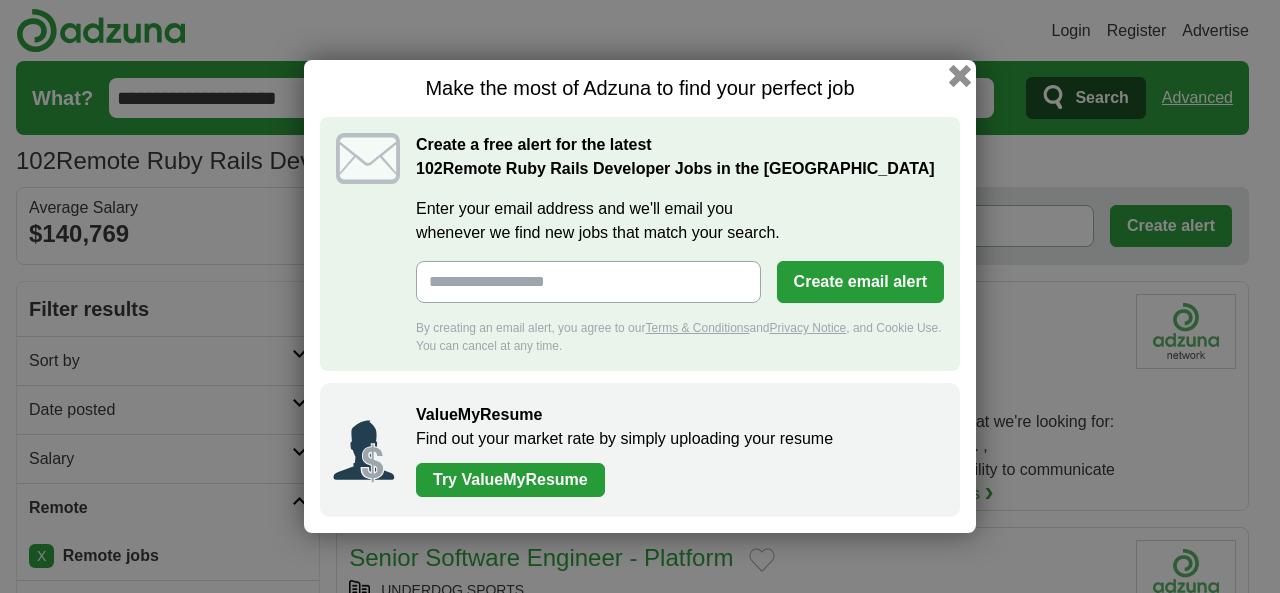 click at bounding box center [960, 76] 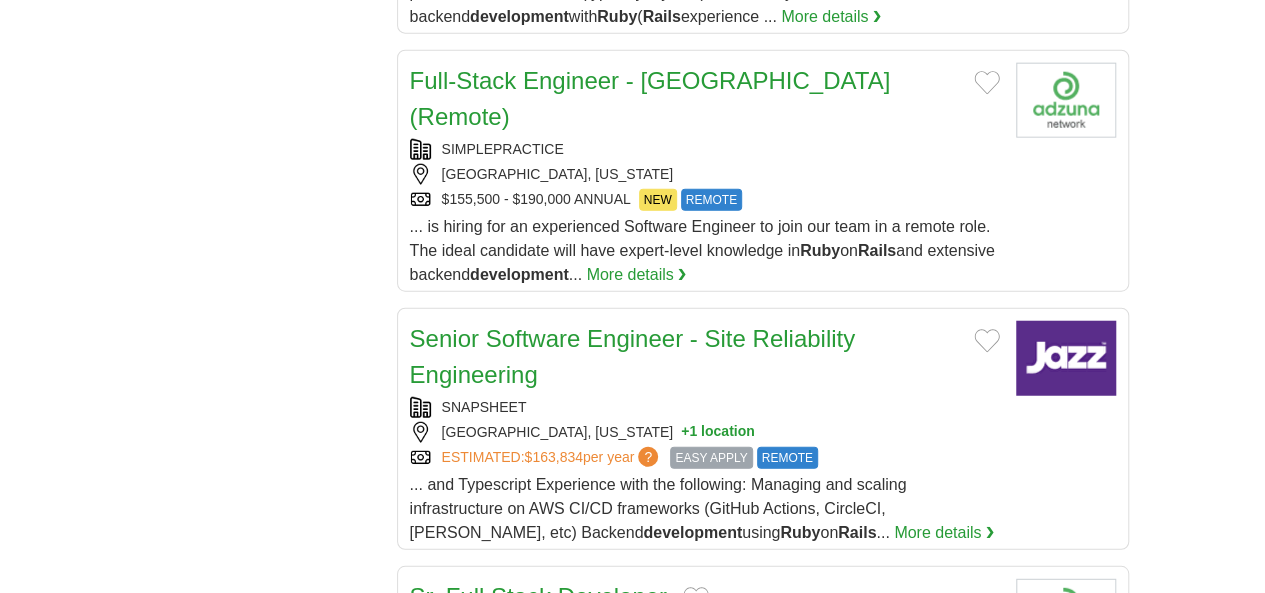 scroll, scrollTop: 2600, scrollLeft: 0, axis: vertical 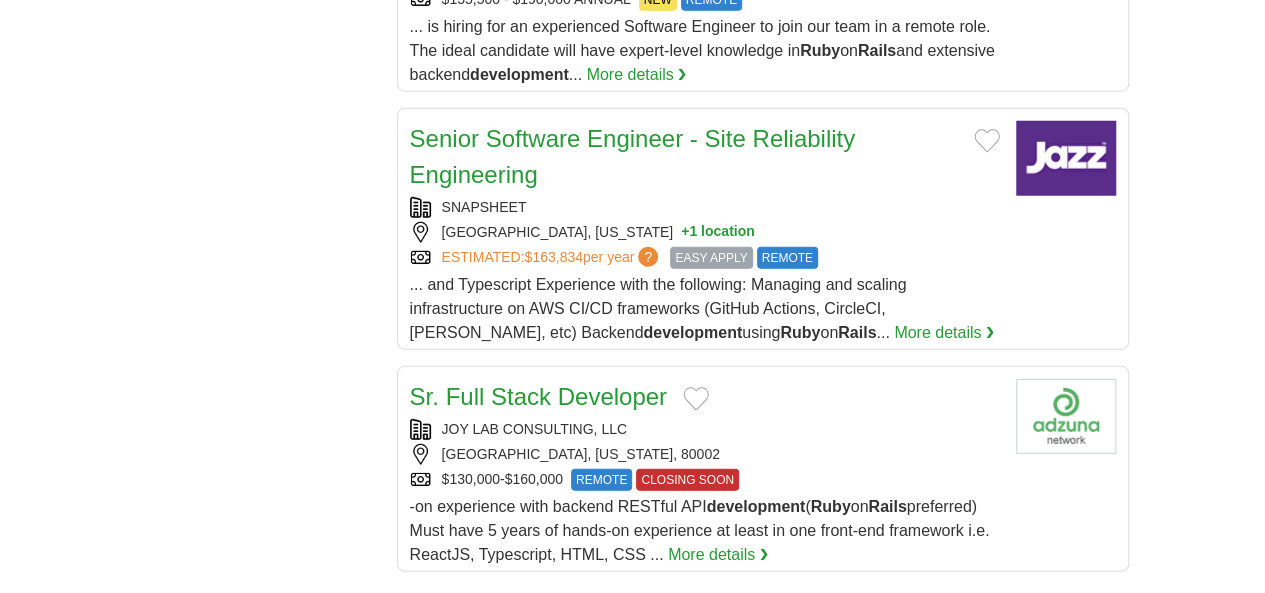 click on "5" at bounding box center (848, 1024) 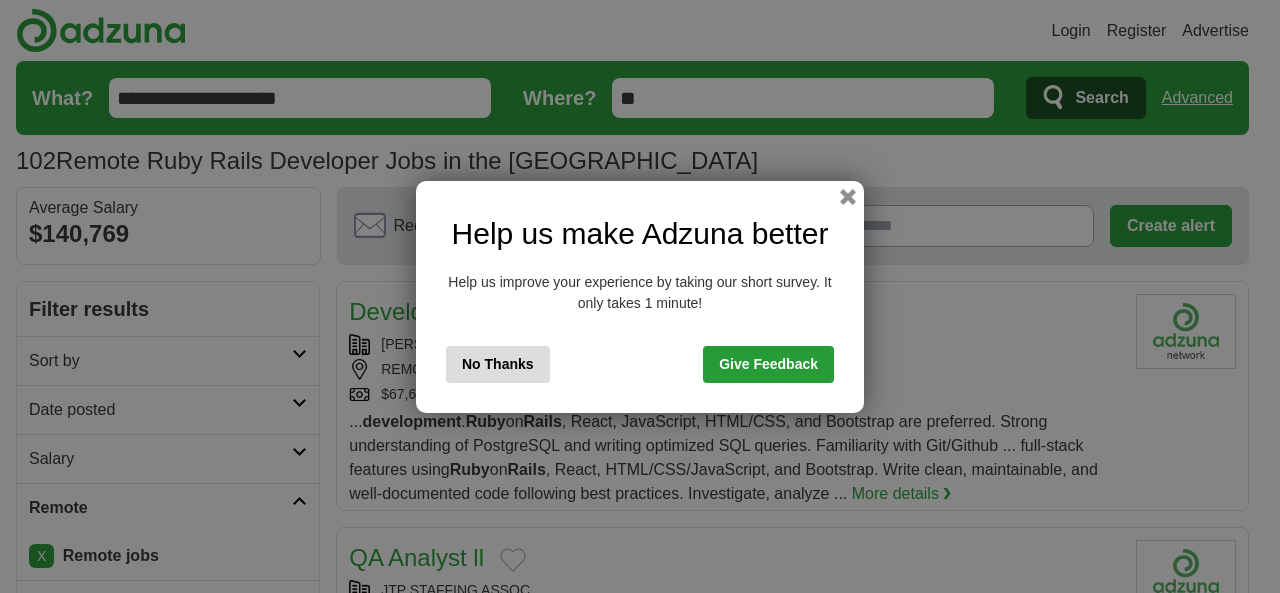 scroll, scrollTop: 0, scrollLeft: 0, axis: both 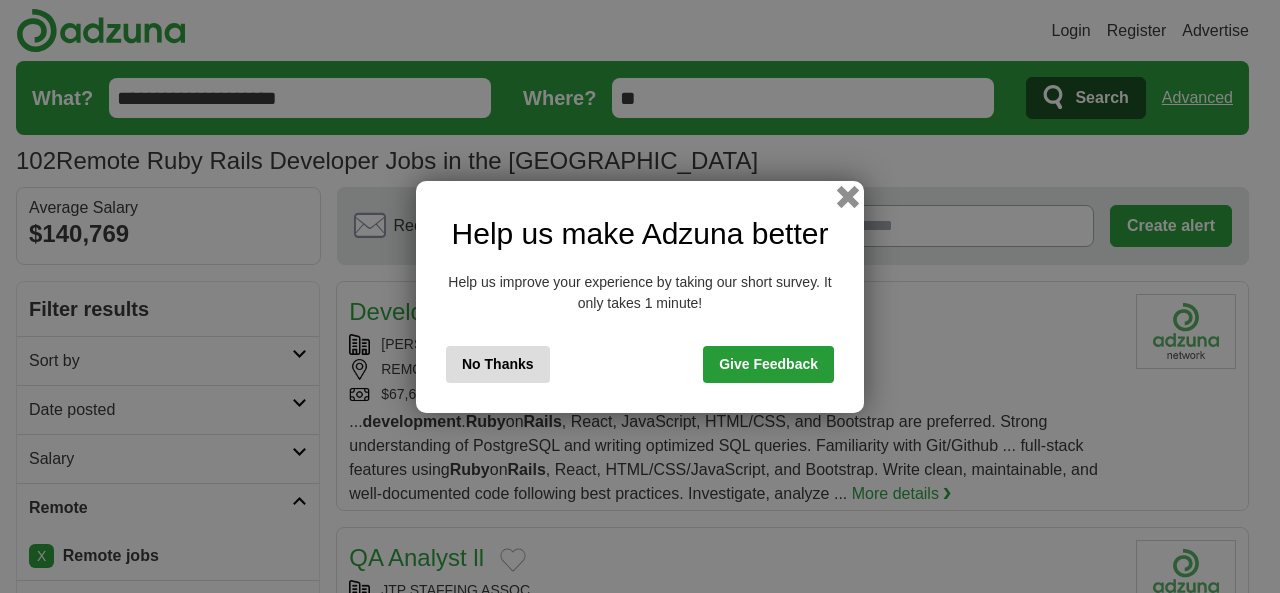 click at bounding box center [848, 196] 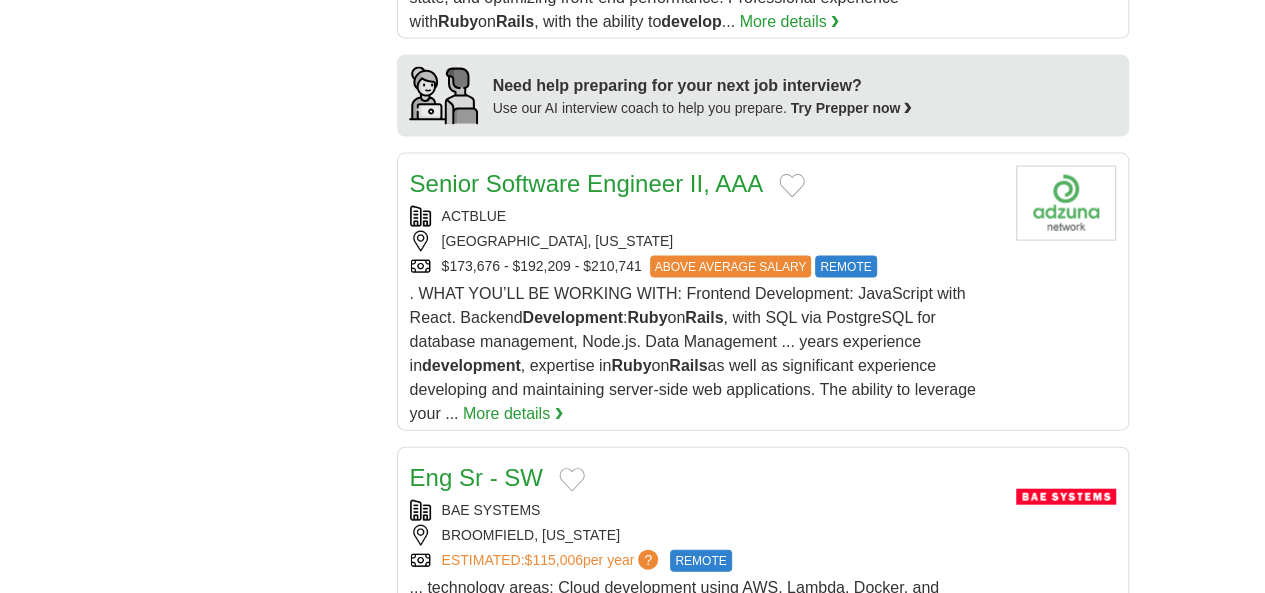 scroll, scrollTop: 2100, scrollLeft: 0, axis: vertical 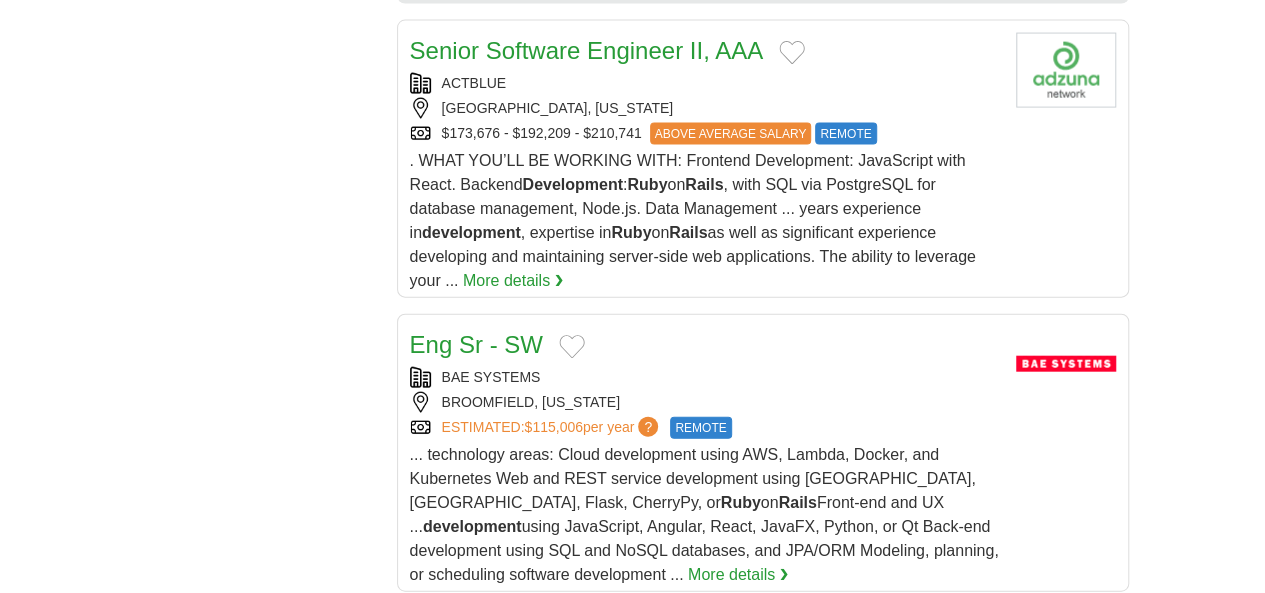 click on "DOXO" at bounding box center [705, 671] 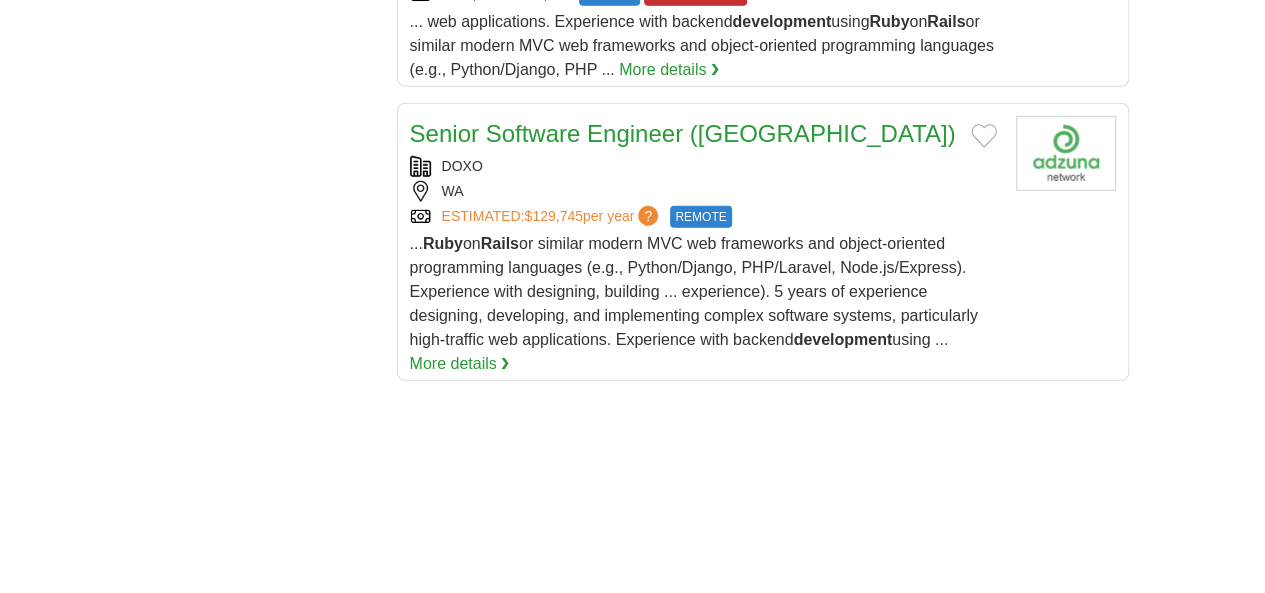 scroll, scrollTop: 2900, scrollLeft: 0, axis: vertical 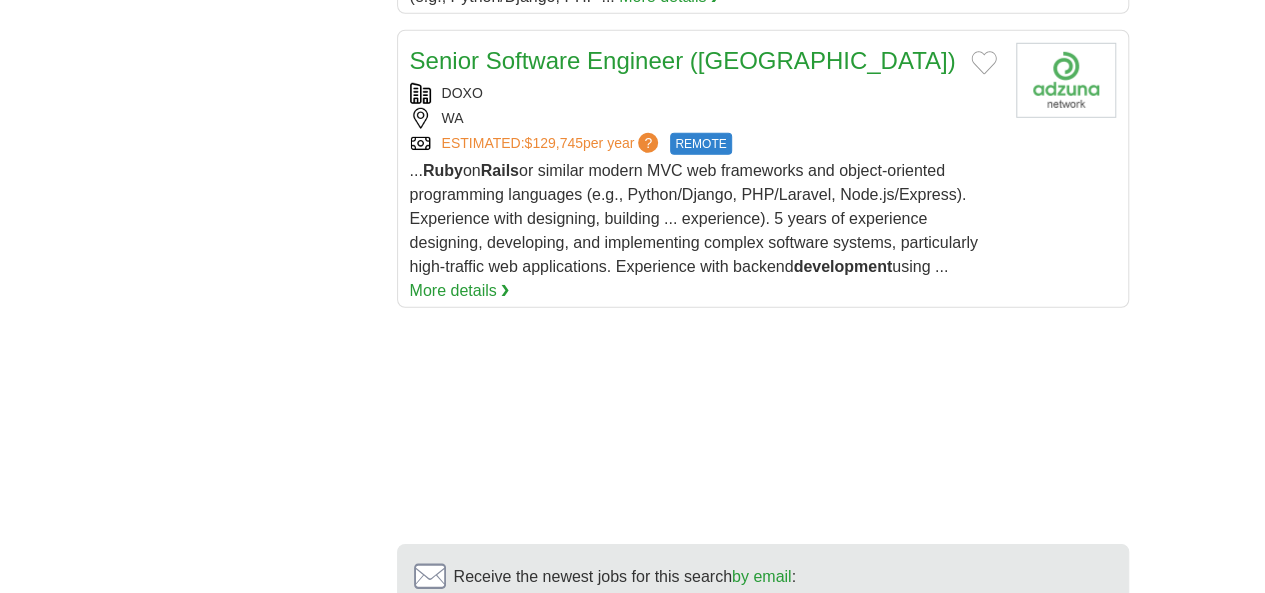 click on "6" at bounding box center [896, 784] 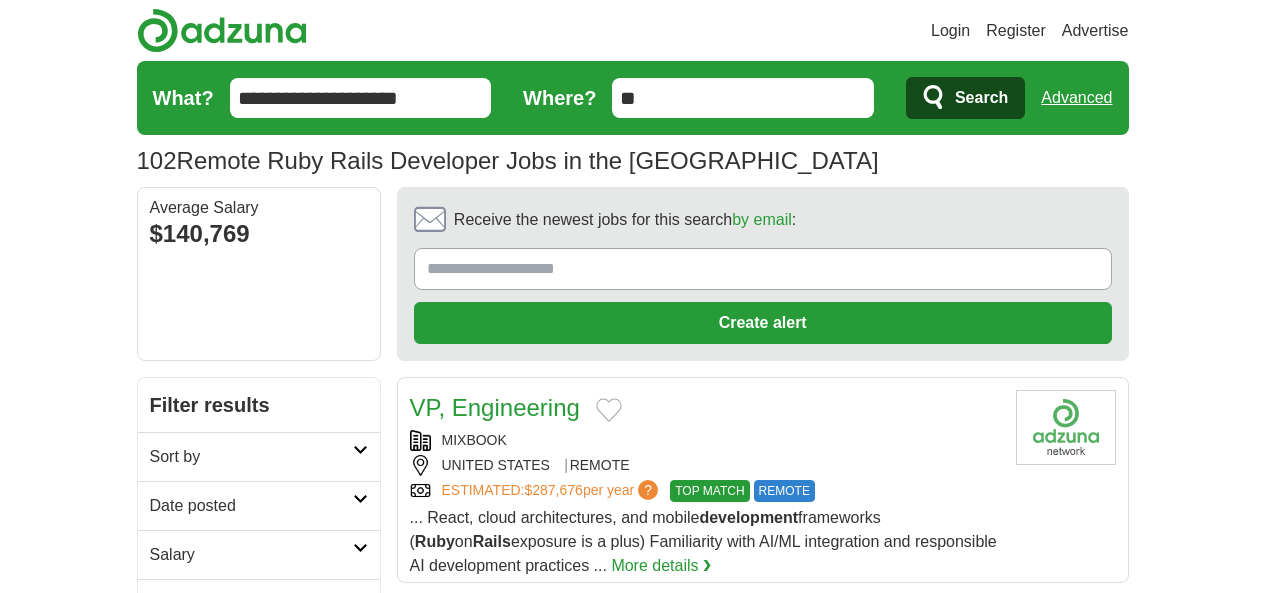 scroll, scrollTop: 500, scrollLeft: 0, axis: vertical 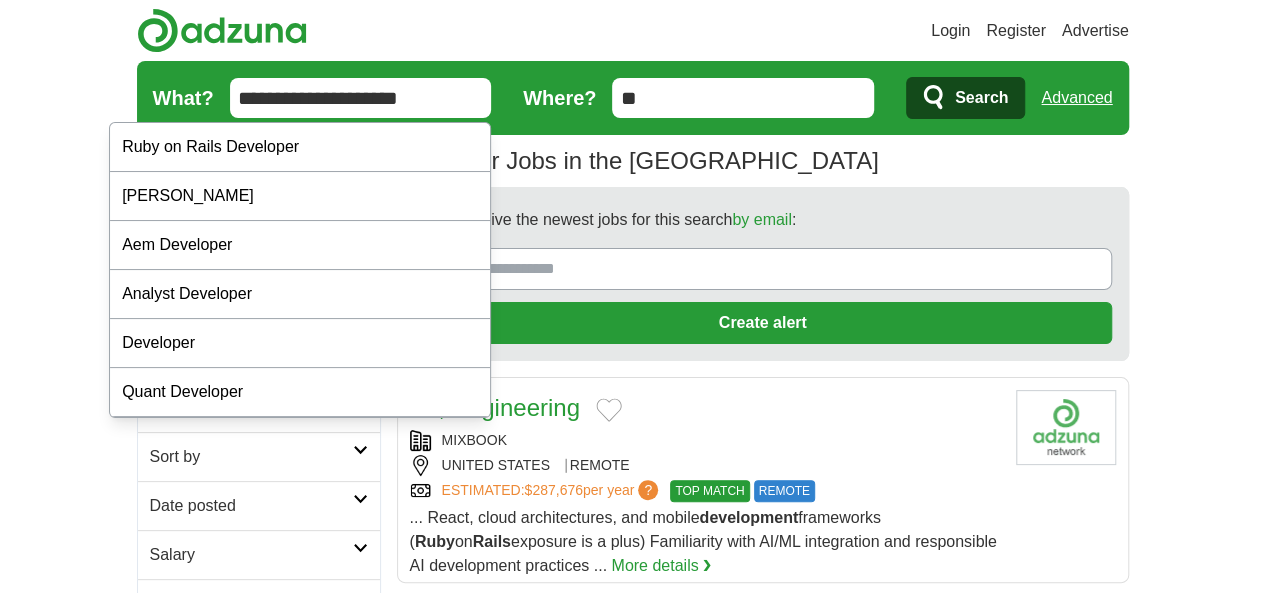 drag, startPoint x: 334, startPoint y: 92, endPoint x: 170, endPoint y: 88, distance: 164.04877 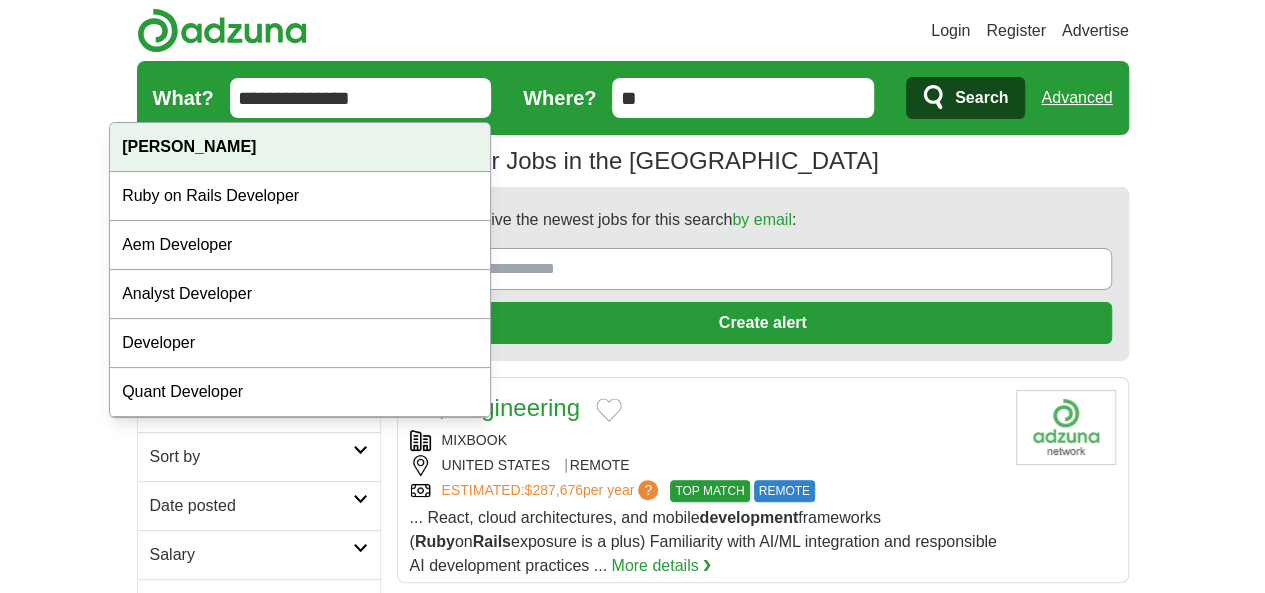 type on "**********" 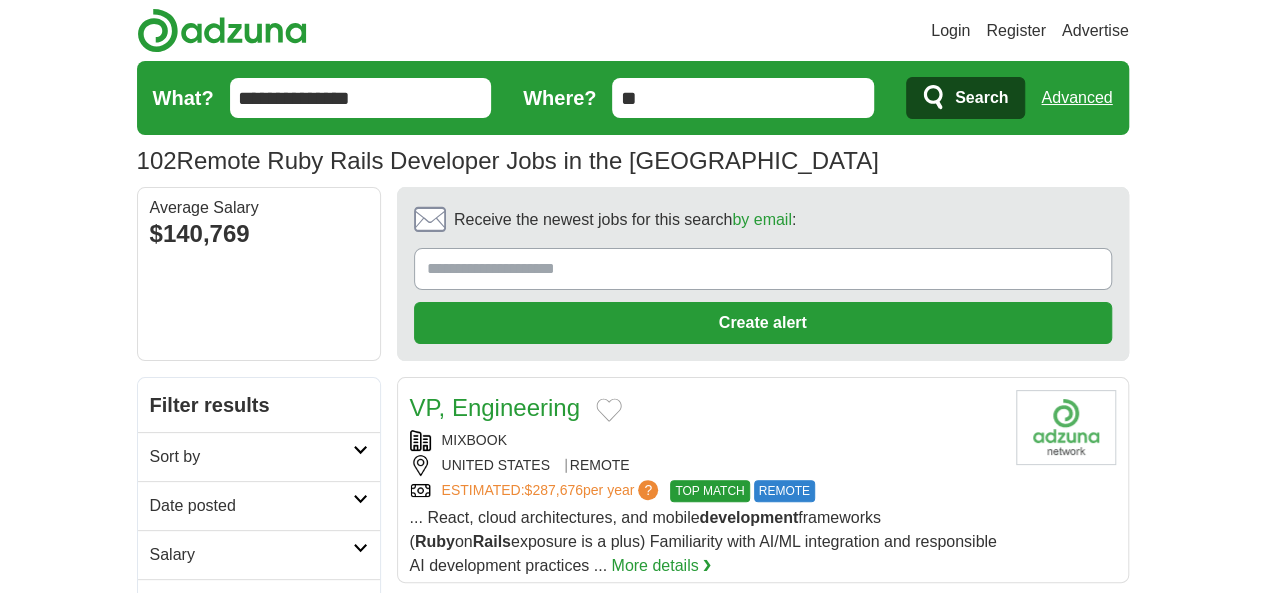 click on "Search" at bounding box center [981, 98] 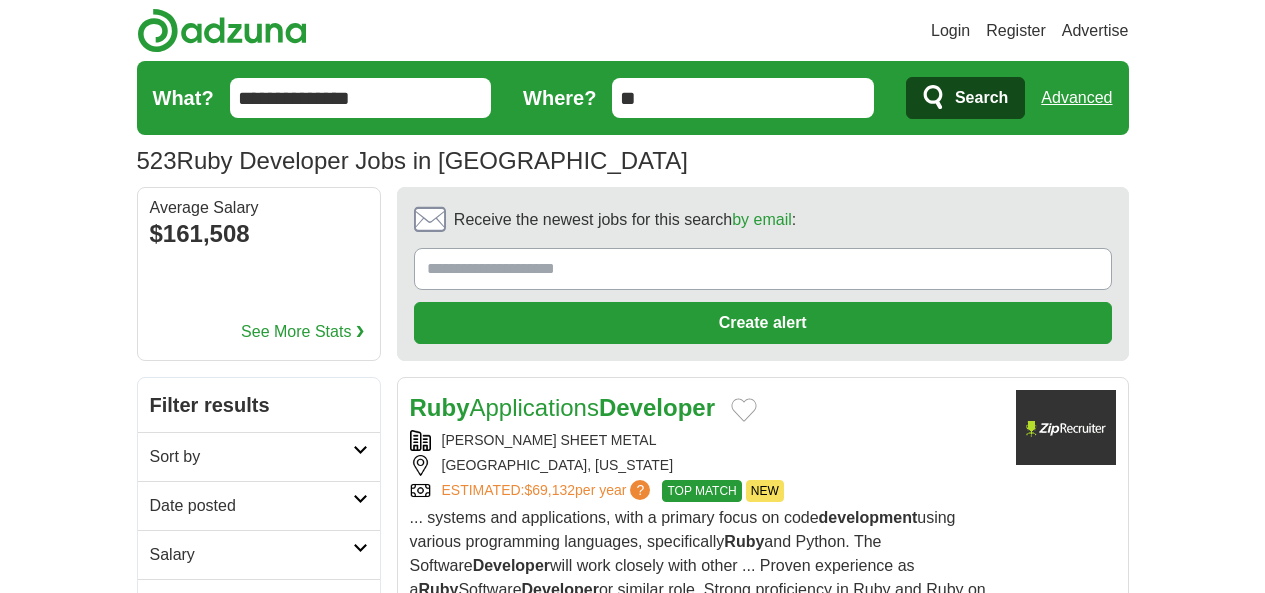 scroll, scrollTop: 0, scrollLeft: 0, axis: both 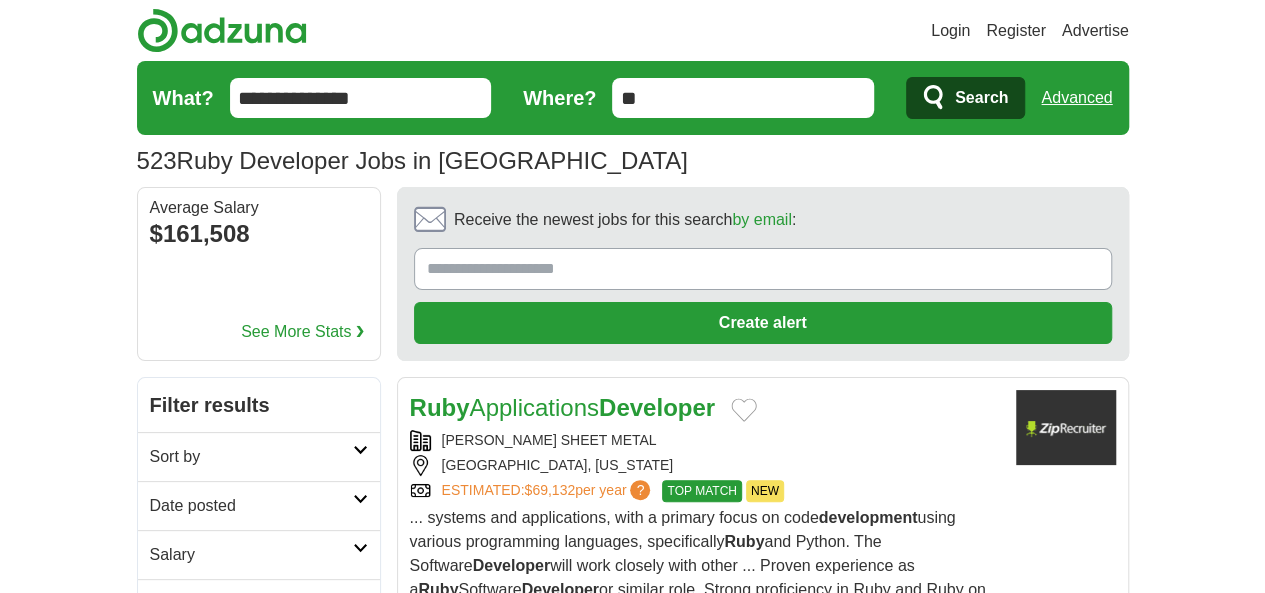 click on "Remote jobs" at bounding box center (195, 651) 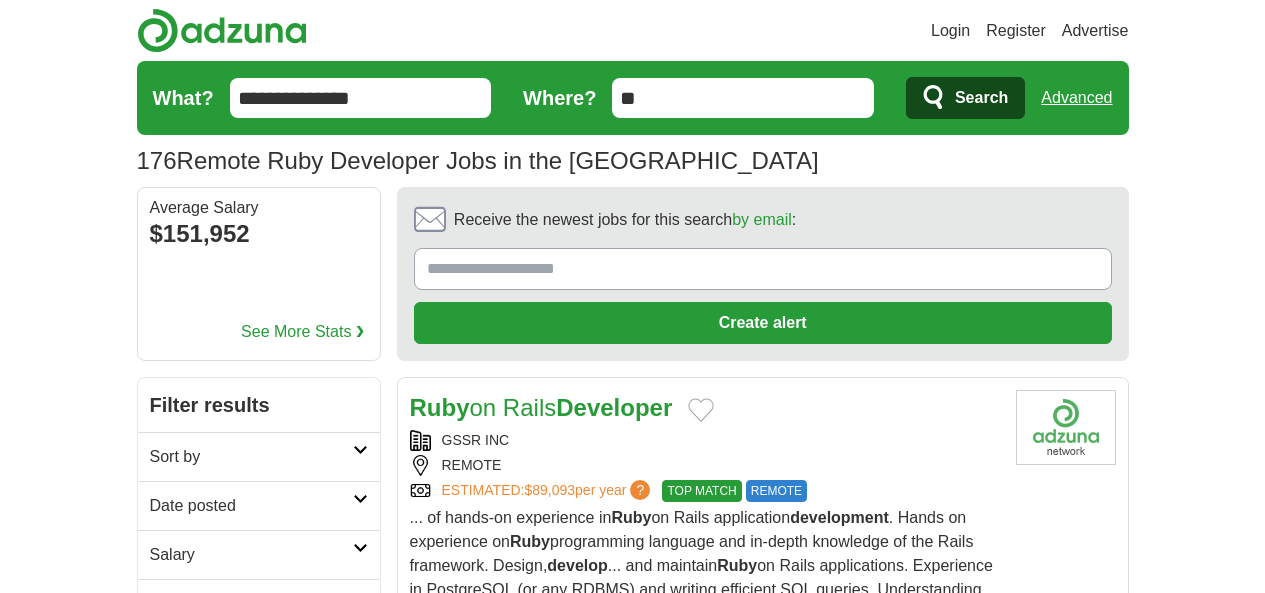 scroll, scrollTop: 300, scrollLeft: 0, axis: vertical 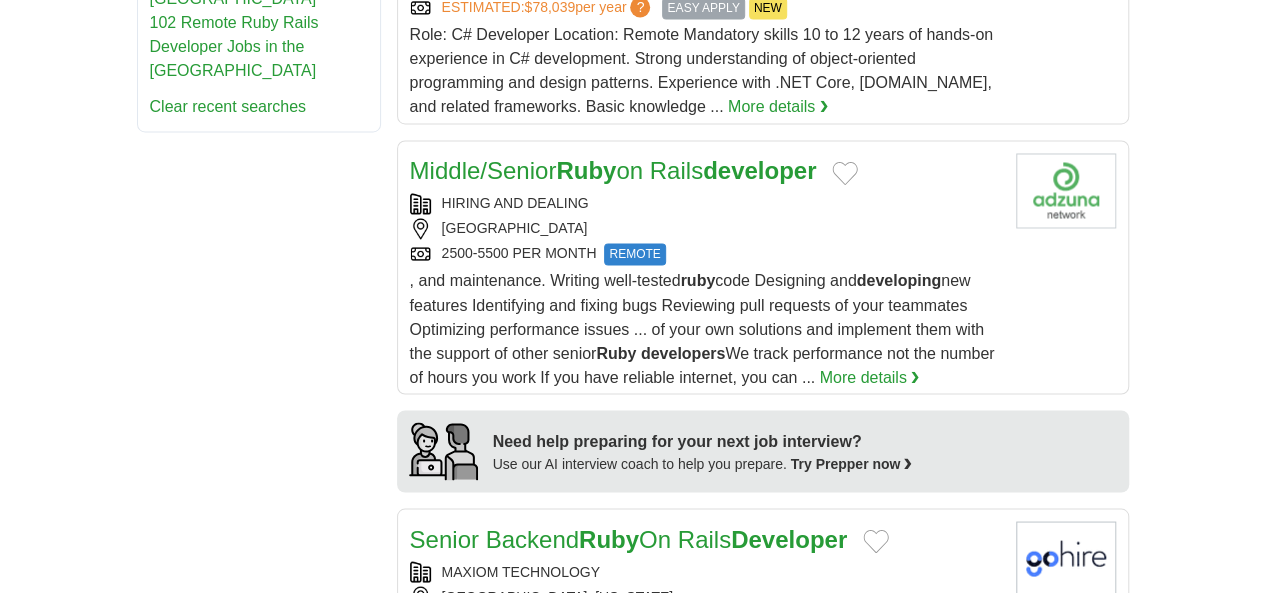 click on "MAXIOM TECHNOLOGY" at bounding box center (705, 571) 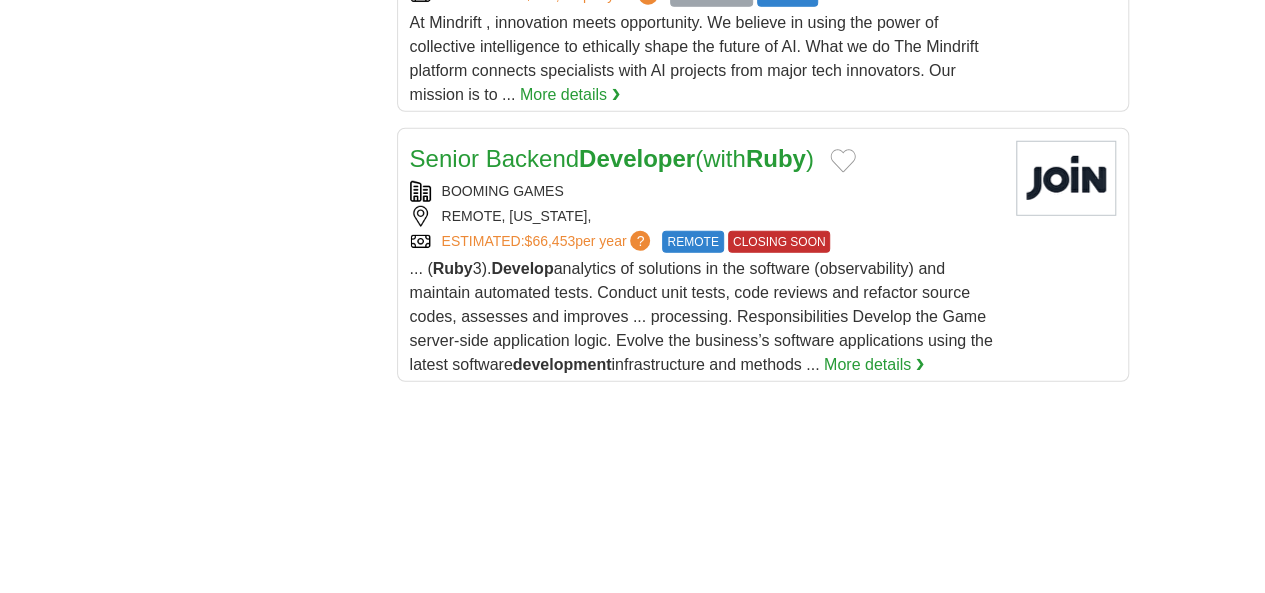 scroll, scrollTop: 2700, scrollLeft: 0, axis: vertical 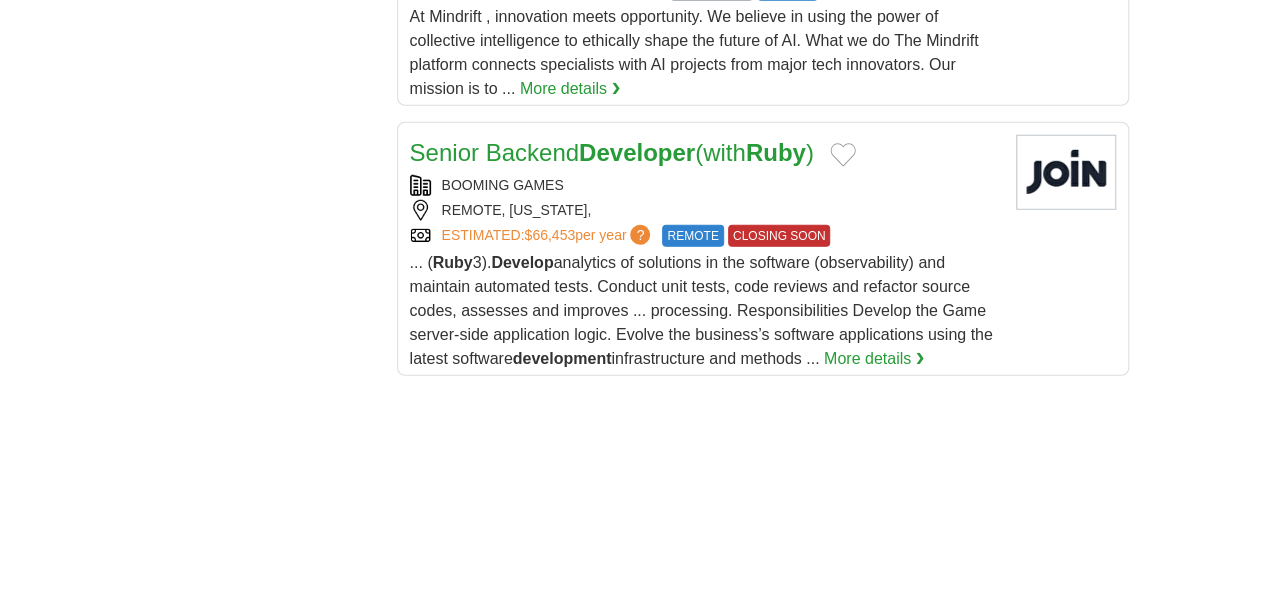 click on "2" at bounding box center (525, 878) 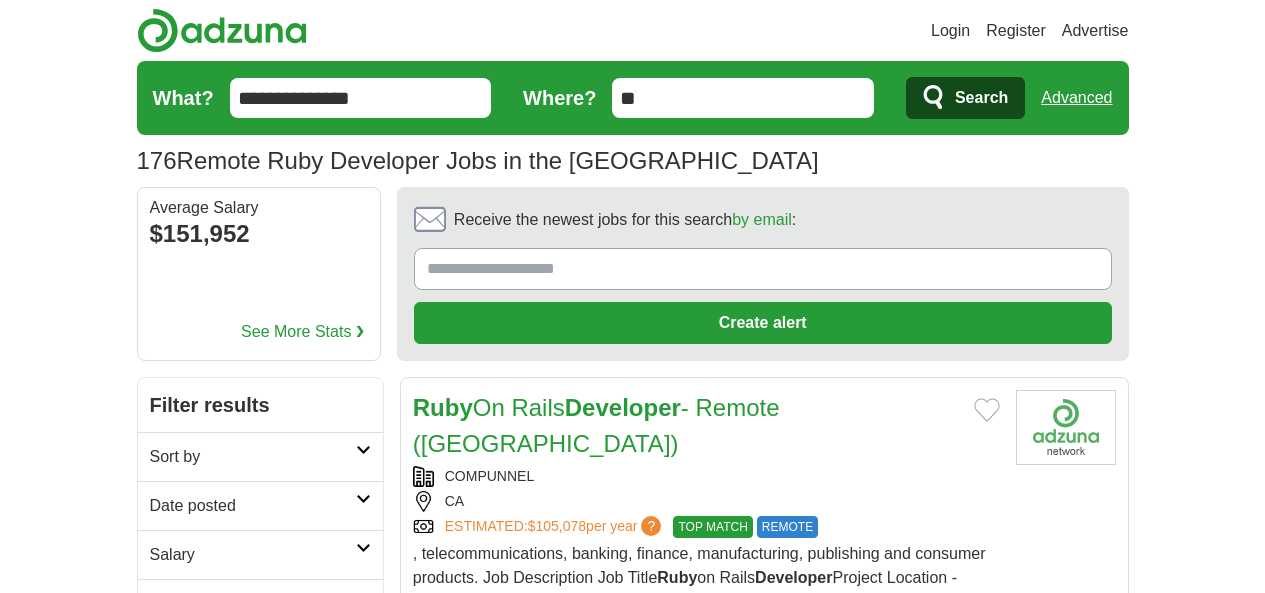 scroll, scrollTop: 0, scrollLeft: 0, axis: both 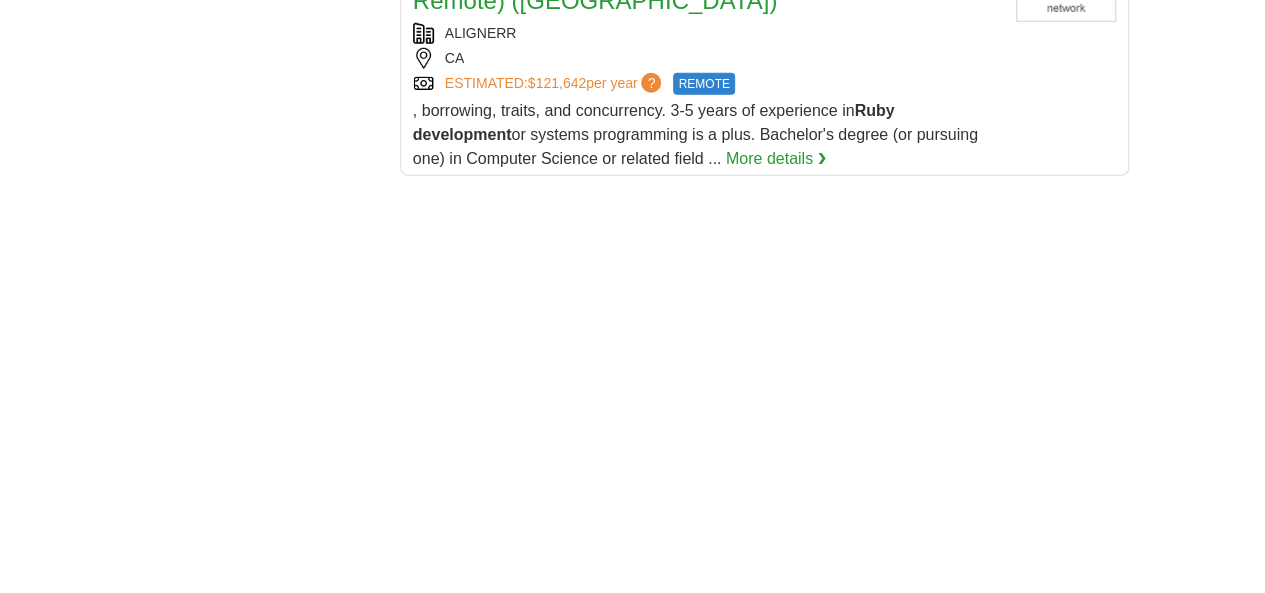 click on "3" at bounding box center [666, 886] 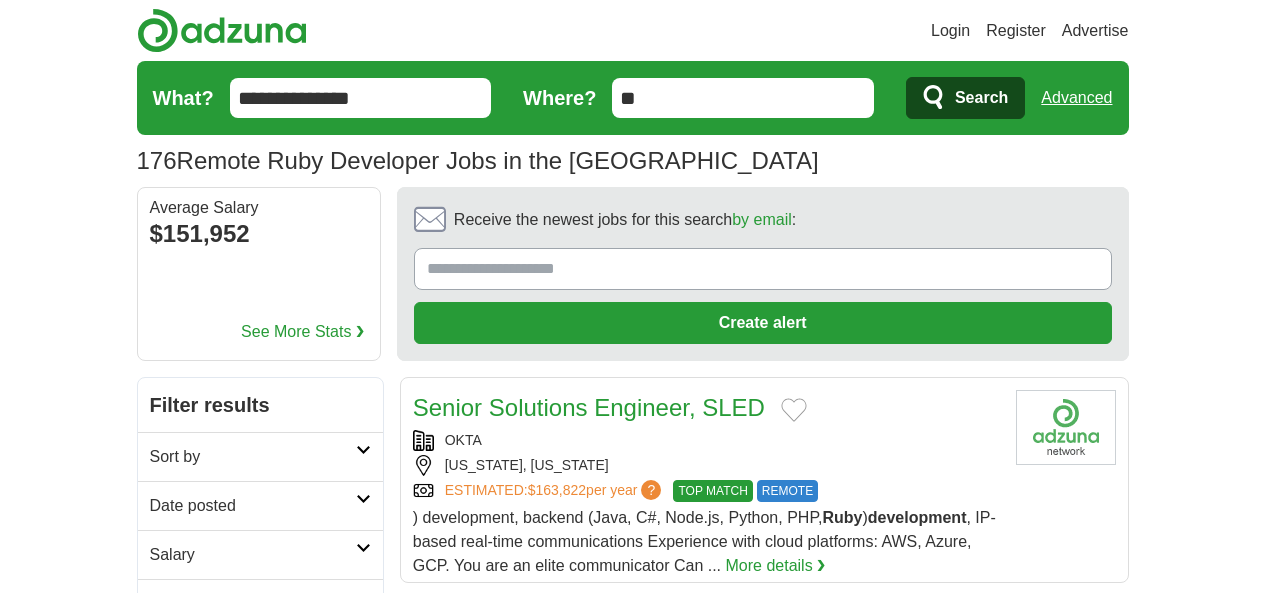 scroll, scrollTop: 400, scrollLeft: 0, axis: vertical 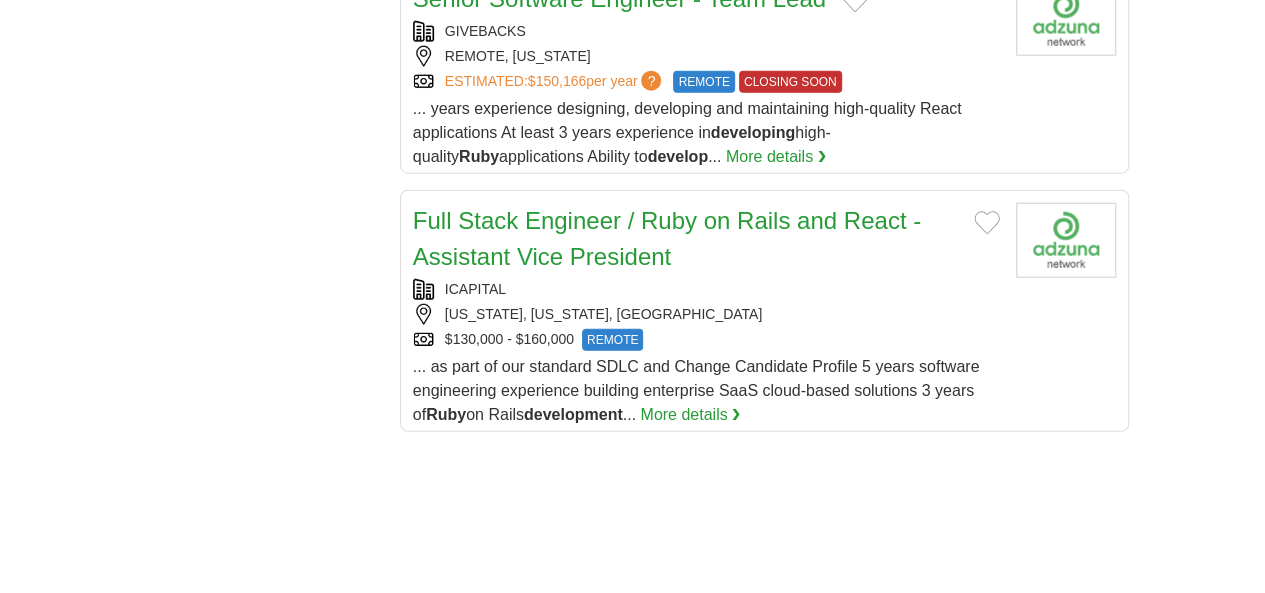 click on "4" at bounding box center (714, 908) 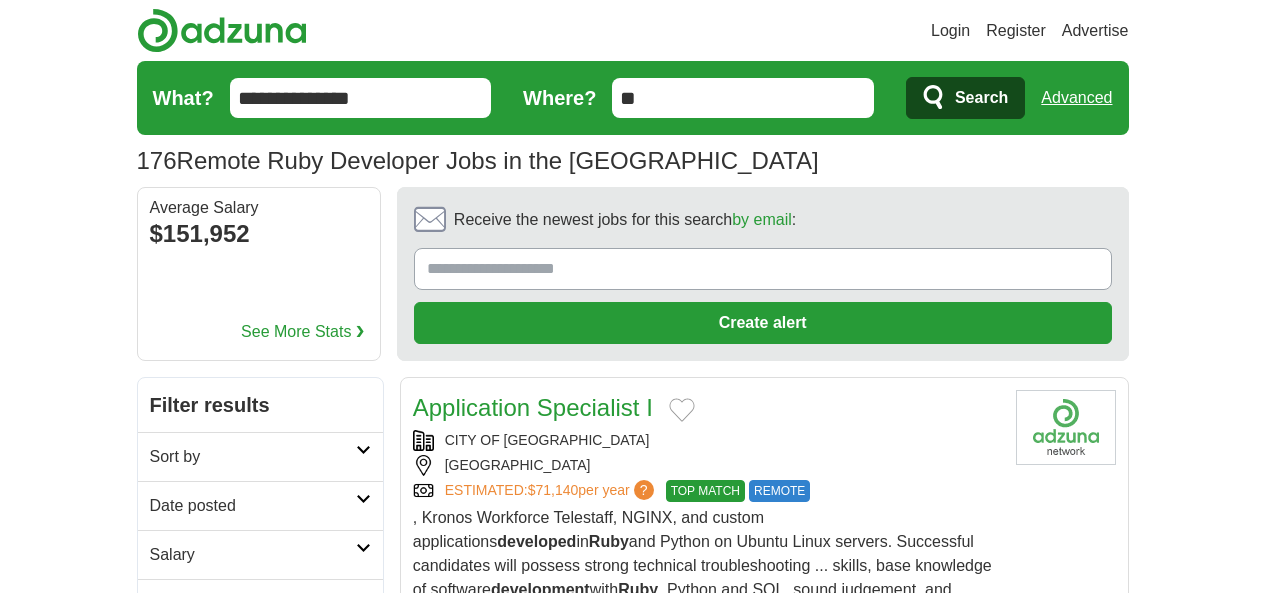 scroll, scrollTop: 0, scrollLeft: 0, axis: both 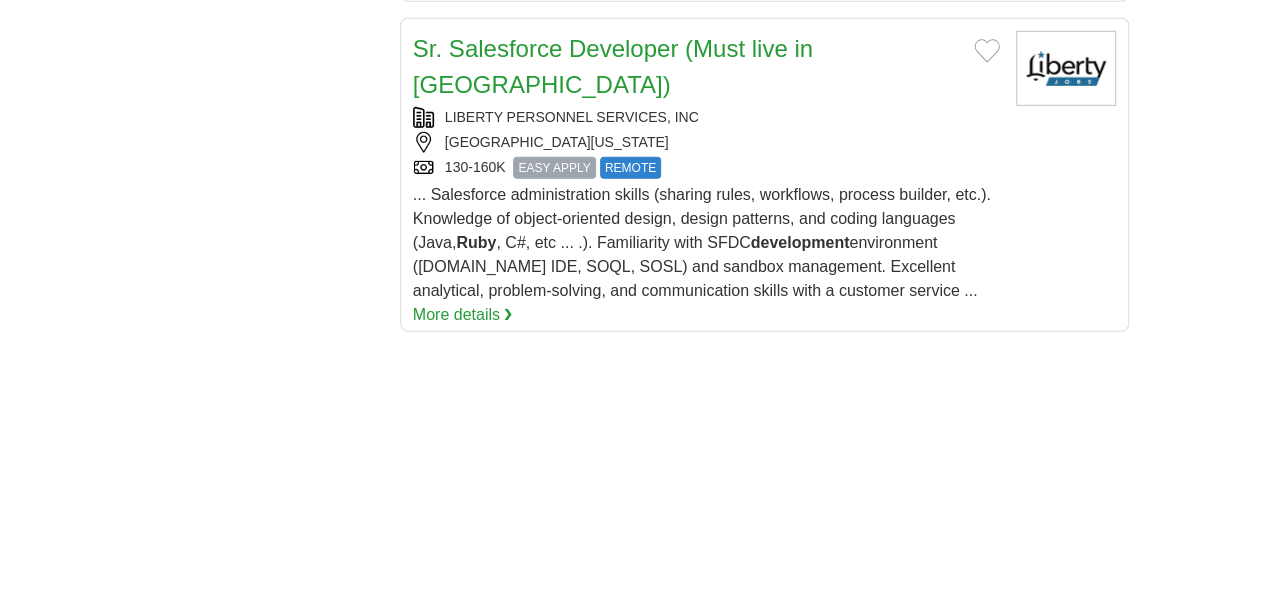 click on "5" at bounding box center (761, 1090) 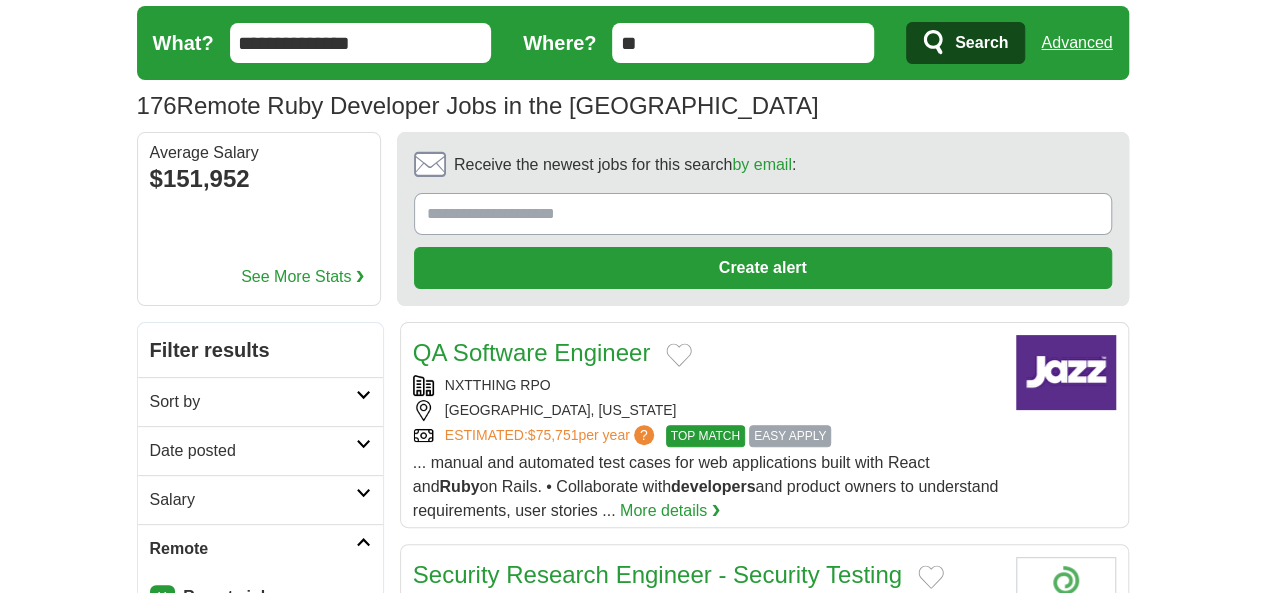 scroll, scrollTop: 0, scrollLeft: 0, axis: both 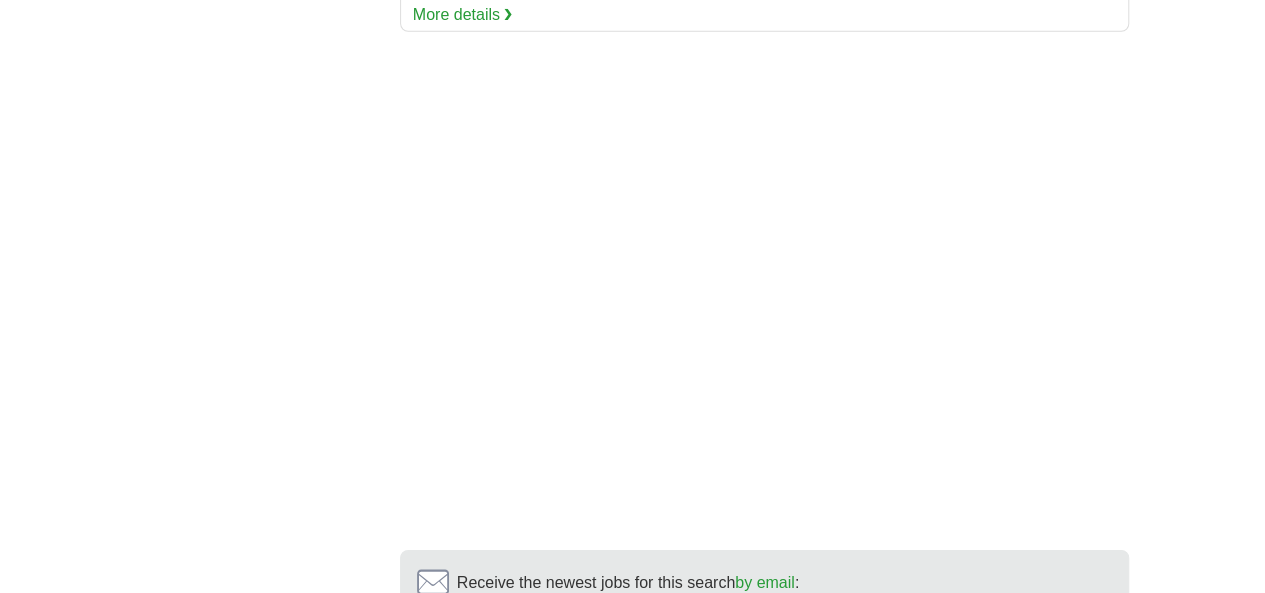 click on "QA Software Engineer
NXTTHING RPO
ATLANTA, GEORGIA
ESTIMATED:
$75,751
per year
?
TOP MATCH EASY APPLY
TOP MATCH EASY APPLY
Ruby  on Rails. • Collaborate with  developers" at bounding box center (764, -807) 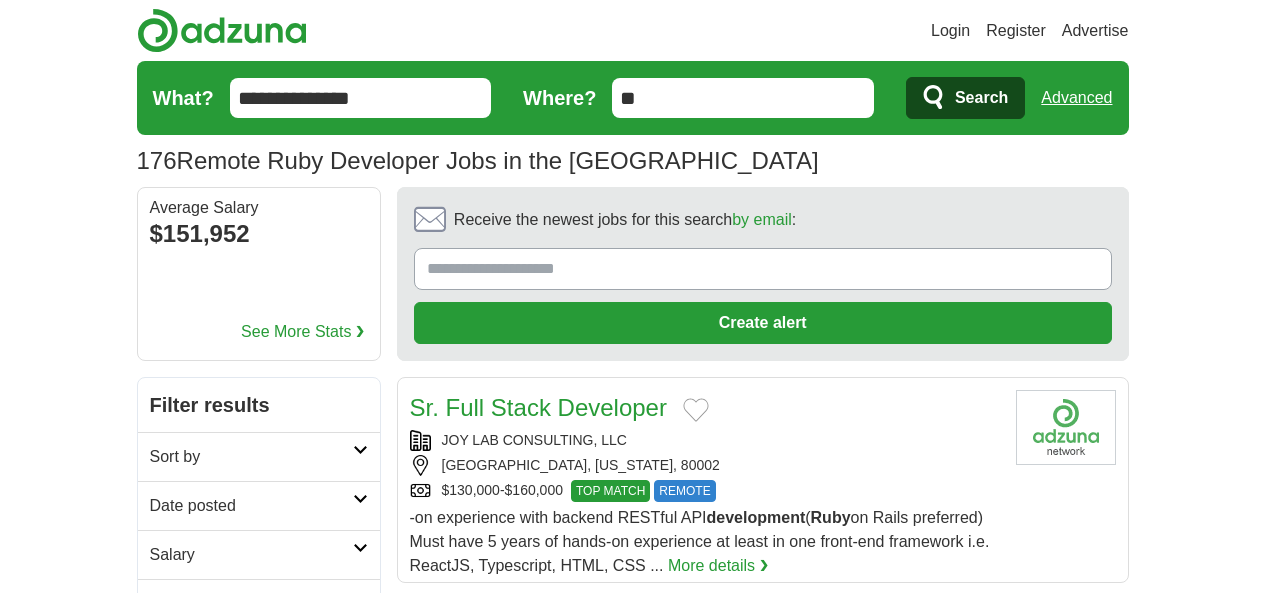 scroll, scrollTop: 0, scrollLeft: 0, axis: both 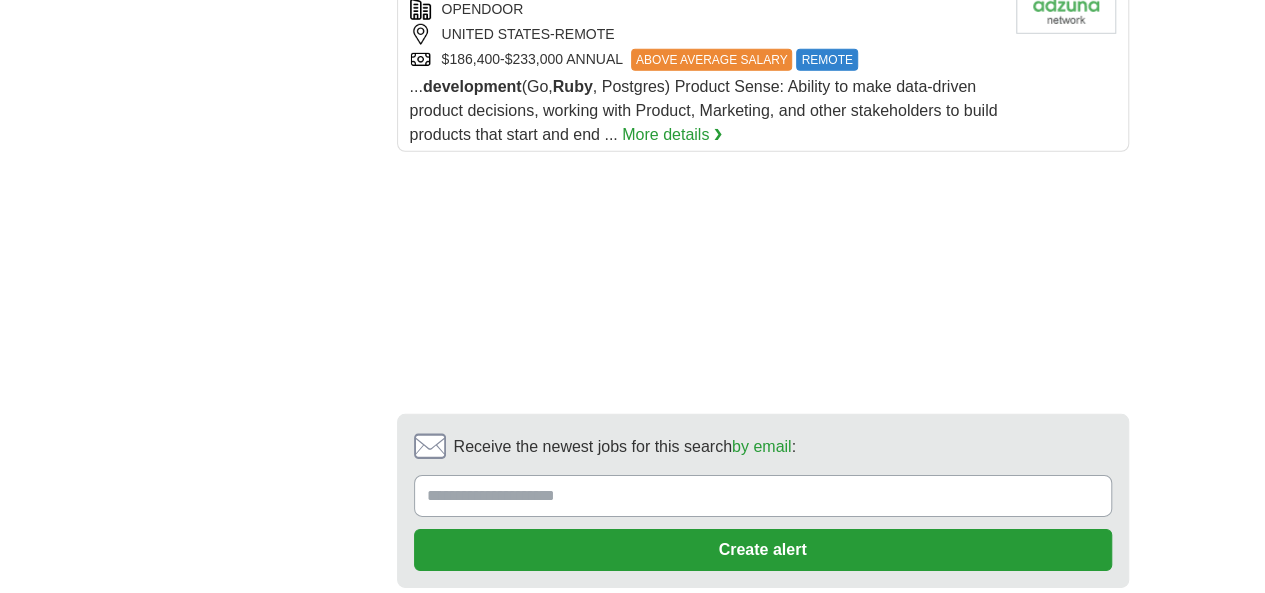 click on "Sr. Full Stack Developer
JOY LAB CONSULTING, LLC
ARVADA, COLORADO, 80002
$130,000-$160,000
TOP MATCH REMOTE
TOP MATCH REMOTE
-on experience with backend RESTful API  development  ( Ruby  on Rails preferred) Must have 5 years of hands-on experience at least in one front-end framework i.e. ReactJS, Typescript, HTML, CSS ...
More details ❯" at bounding box center [763, -875] 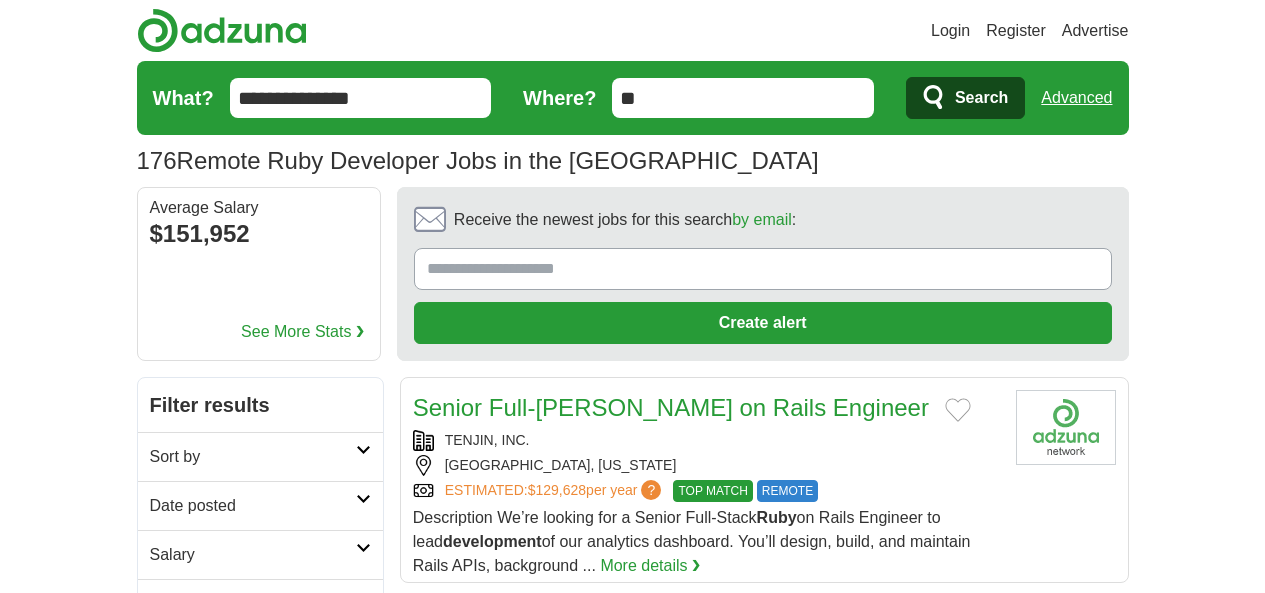 scroll, scrollTop: 0, scrollLeft: 0, axis: both 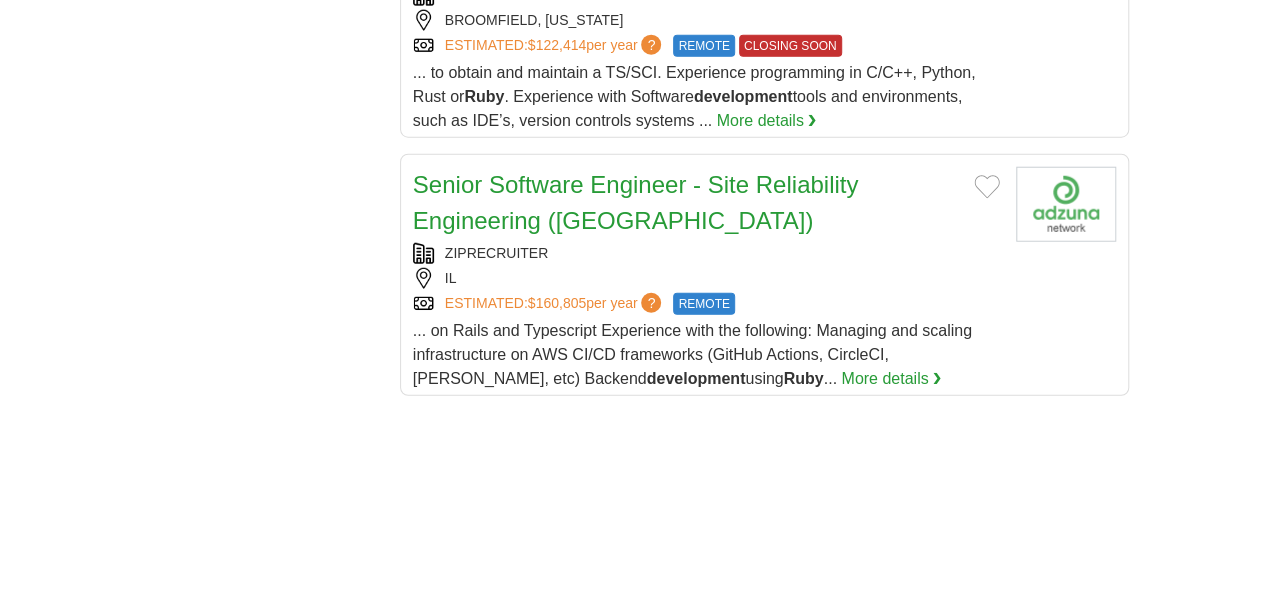 click on "8" at bounding box center (903, 898) 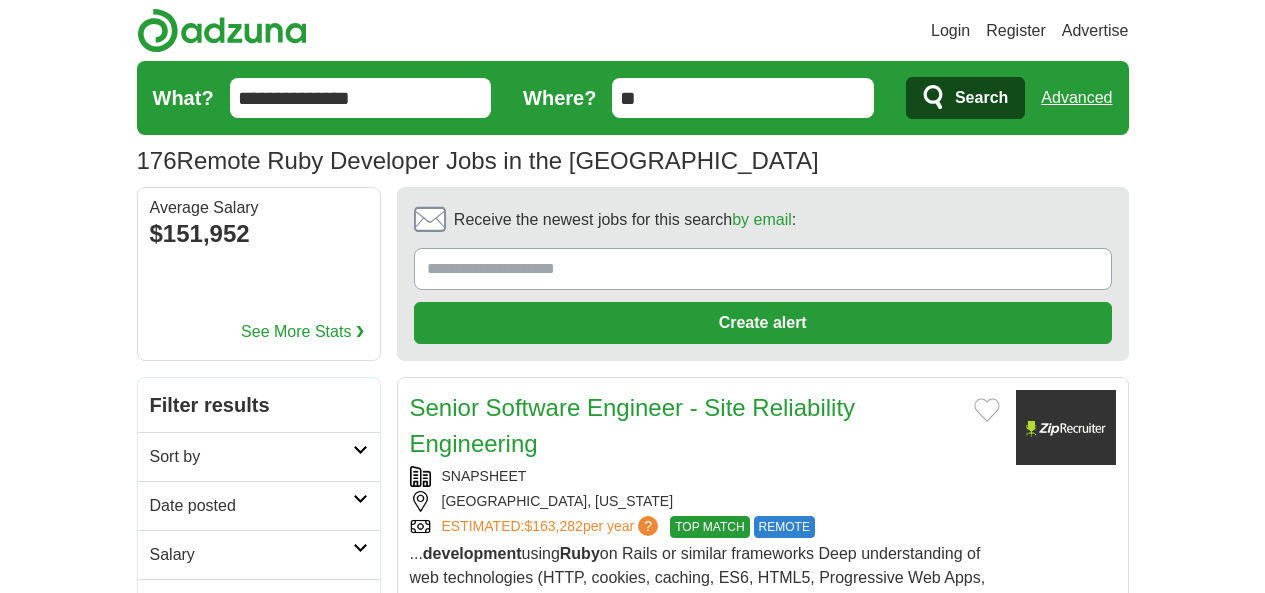 scroll, scrollTop: 0, scrollLeft: 0, axis: both 